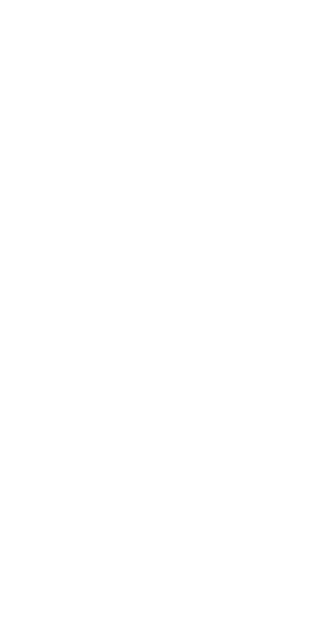 scroll, scrollTop: 0, scrollLeft: 0, axis: both 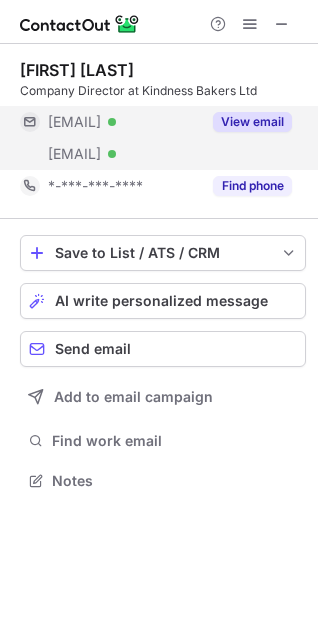 click on "[EMAIL]" at bounding box center (74, 122) 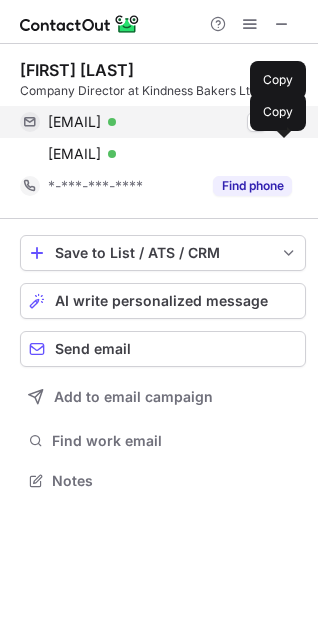 click on "mark@kindnessbakers.co.uk" at bounding box center [74, 122] 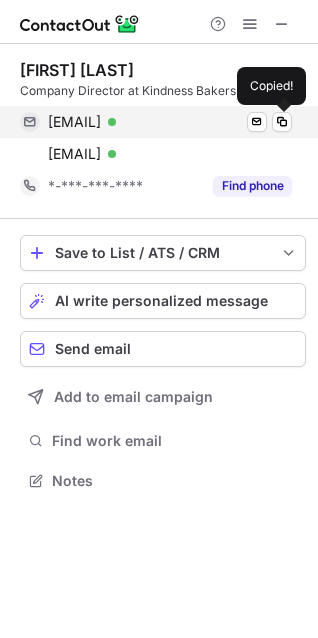 click on "mark@kindnessbakers.co.uk" at bounding box center (74, 122) 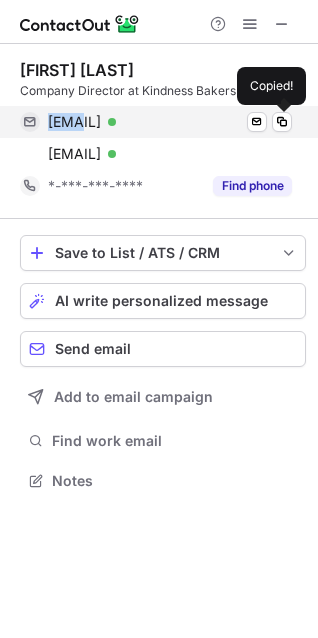 click on "mark@kindnessbakers.co.uk" at bounding box center (74, 122) 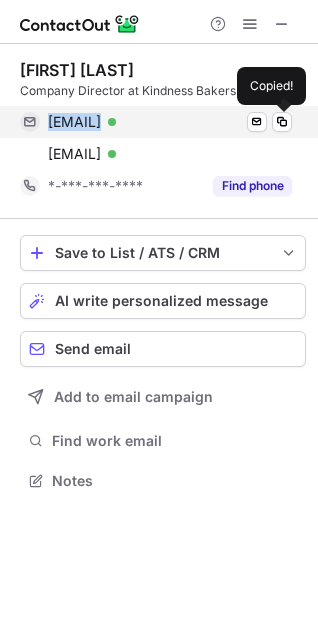 click on "mark@kindnessbakers.co.uk" at bounding box center (74, 122) 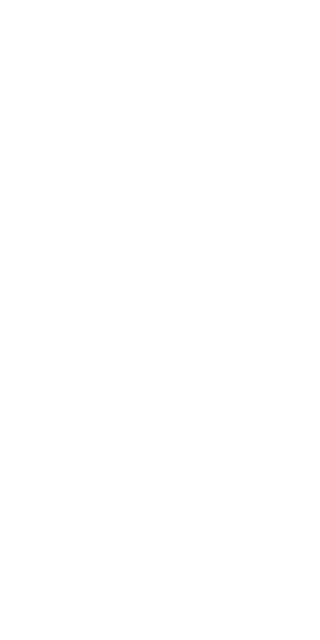 scroll, scrollTop: 0, scrollLeft: 0, axis: both 